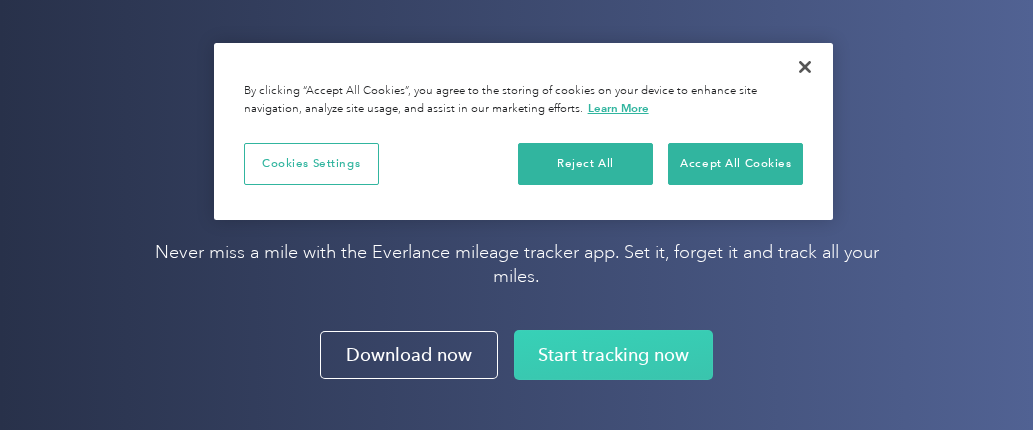 scroll, scrollTop: 0, scrollLeft: 0, axis: both 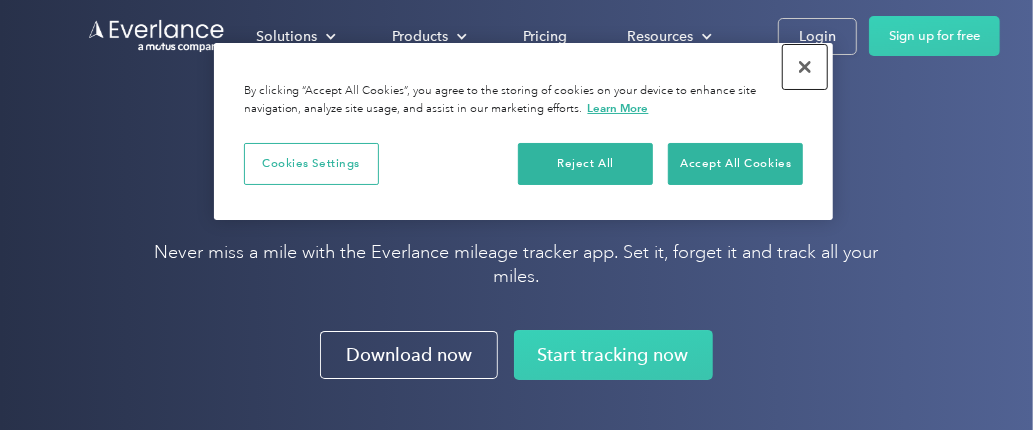 click at bounding box center (805, 67) 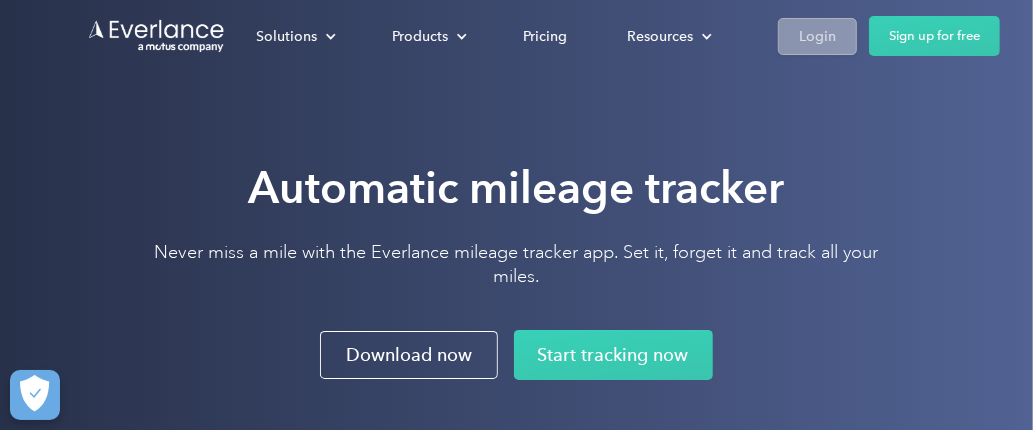 click on "Login" at bounding box center (817, 36) 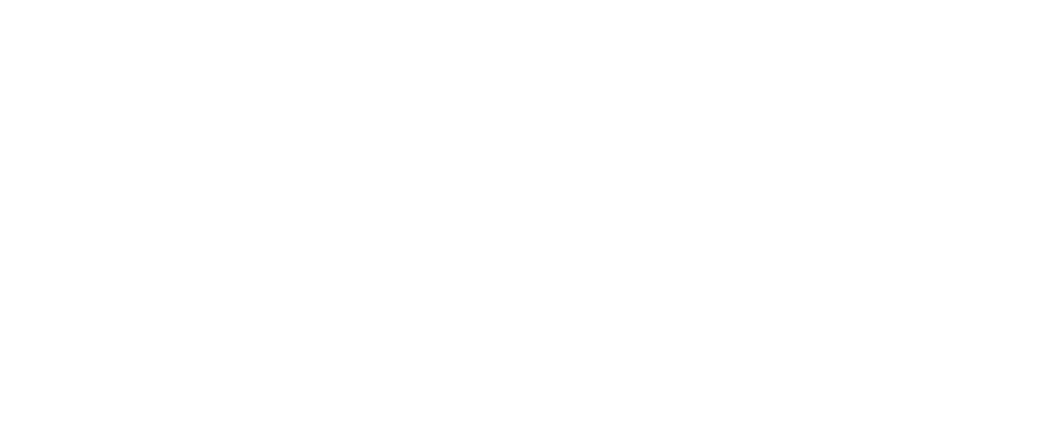 scroll, scrollTop: 0, scrollLeft: 0, axis: both 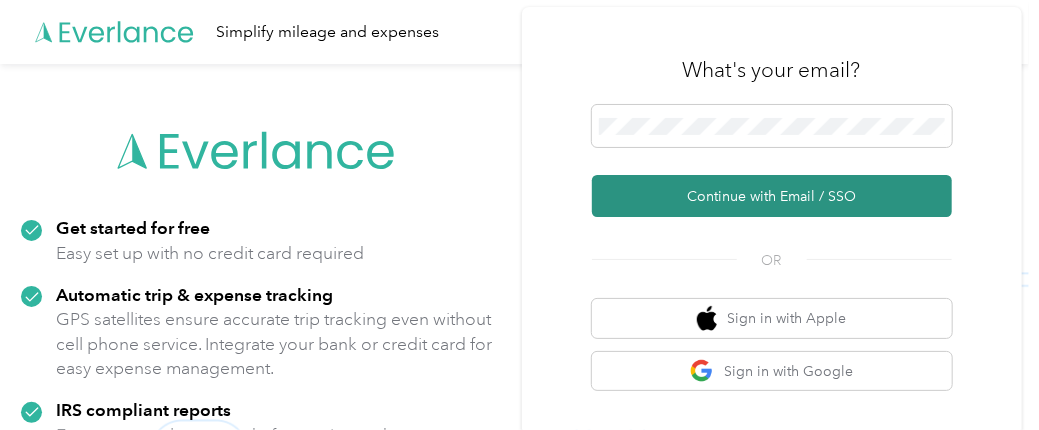 click on "Continue with Email / SSO" at bounding box center [772, 196] 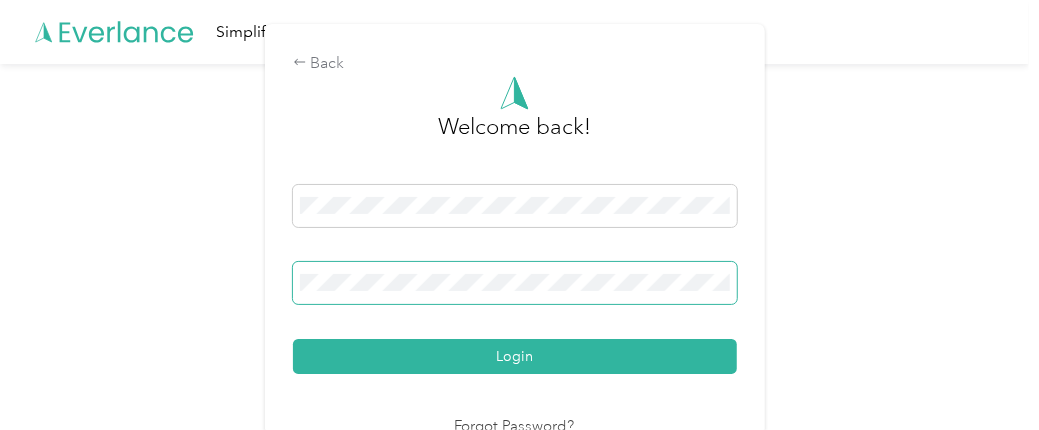 click on "Login" at bounding box center (515, 356) 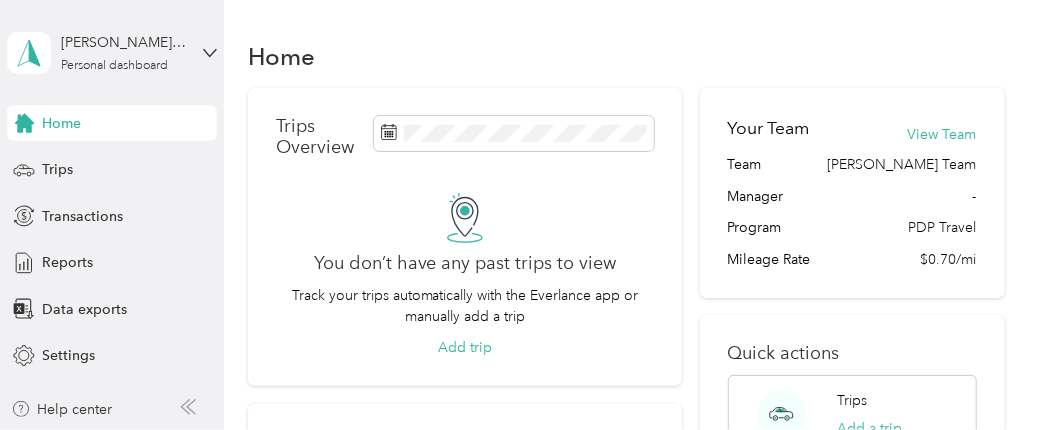 click on "Team" at bounding box center [745, 164] 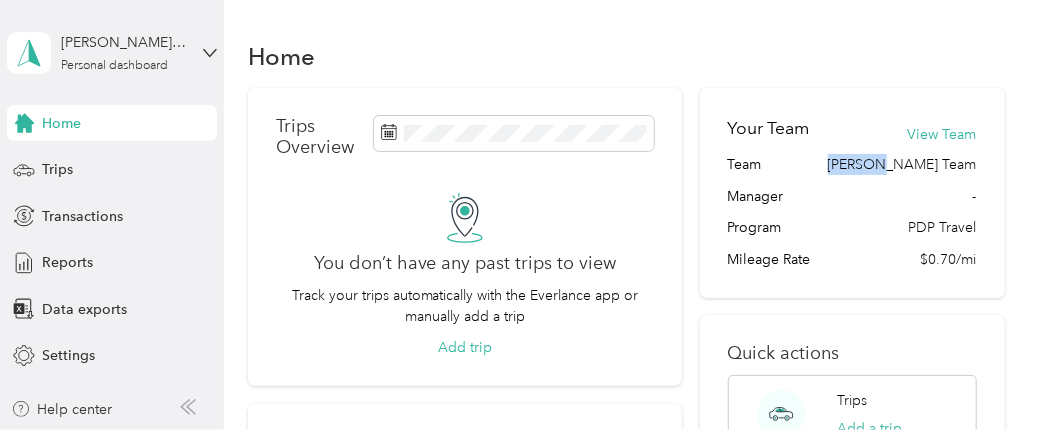 click on "Brenda Willis Team" at bounding box center (902, 164) 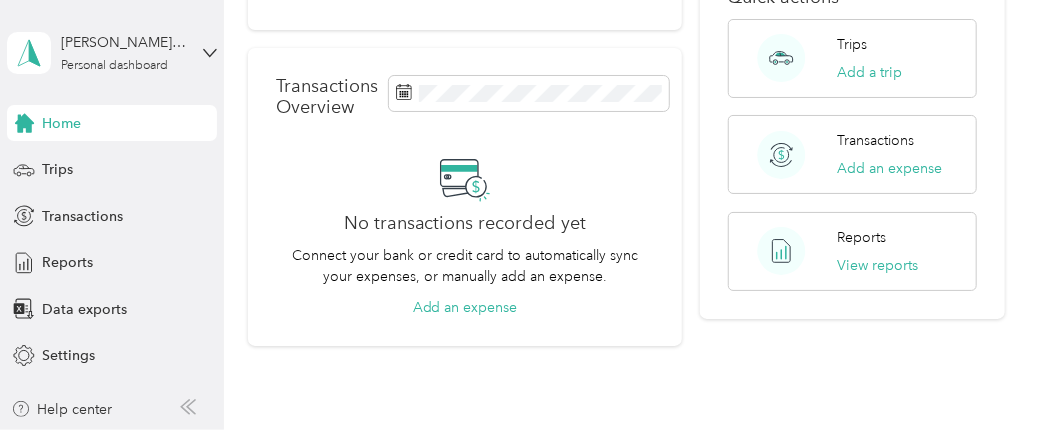 scroll, scrollTop: 359, scrollLeft: 0, axis: vertical 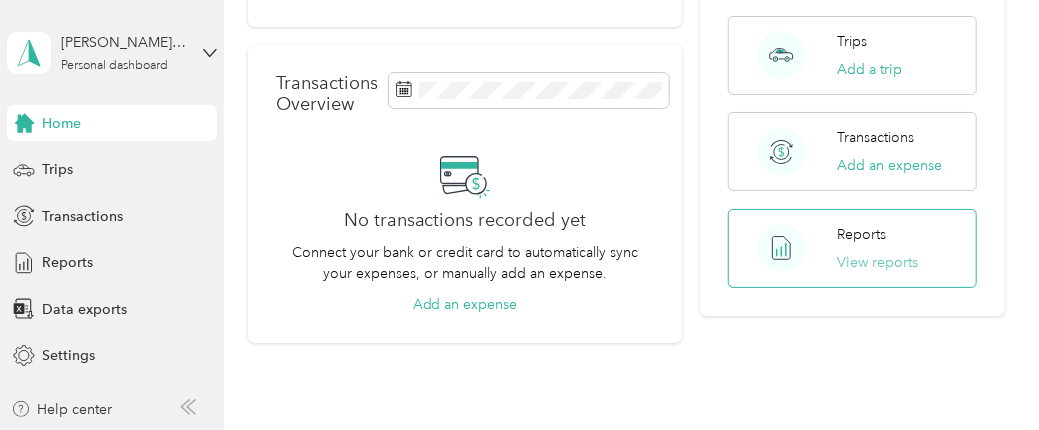 click on "View reports" at bounding box center [877, 262] 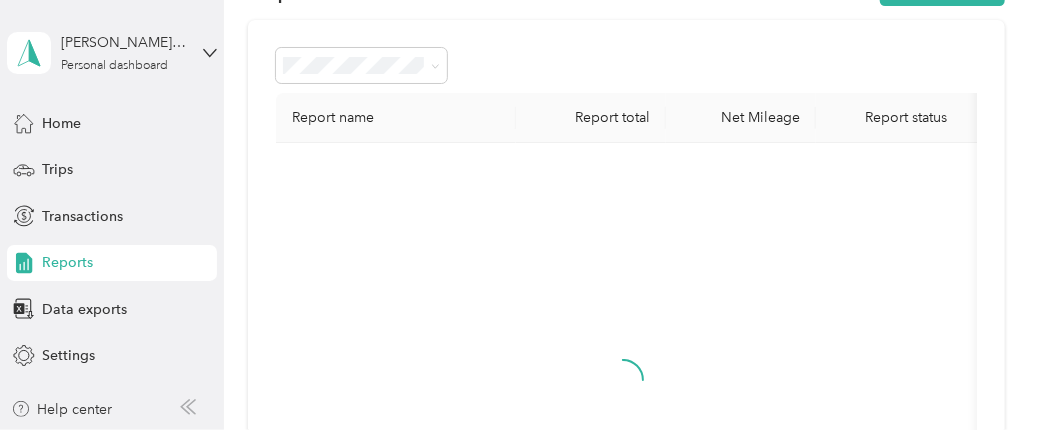 scroll, scrollTop: 359, scrollLeft: 0, axis: vertical 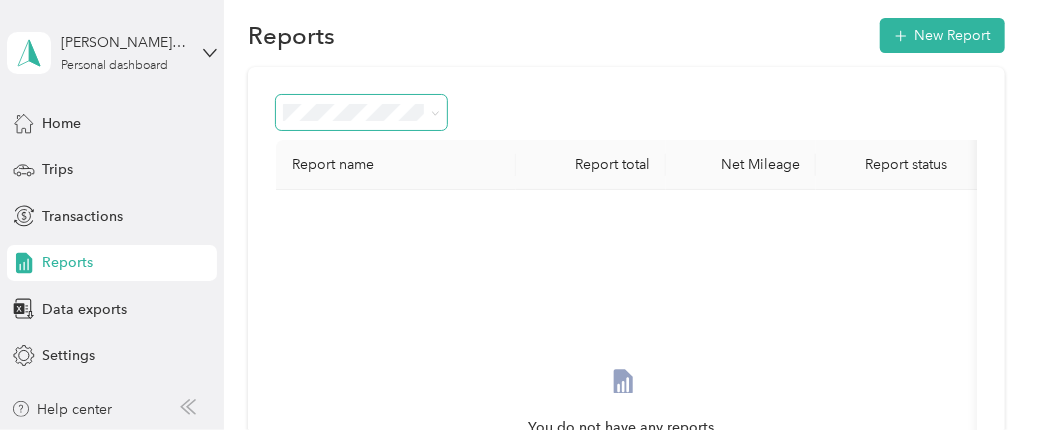 click 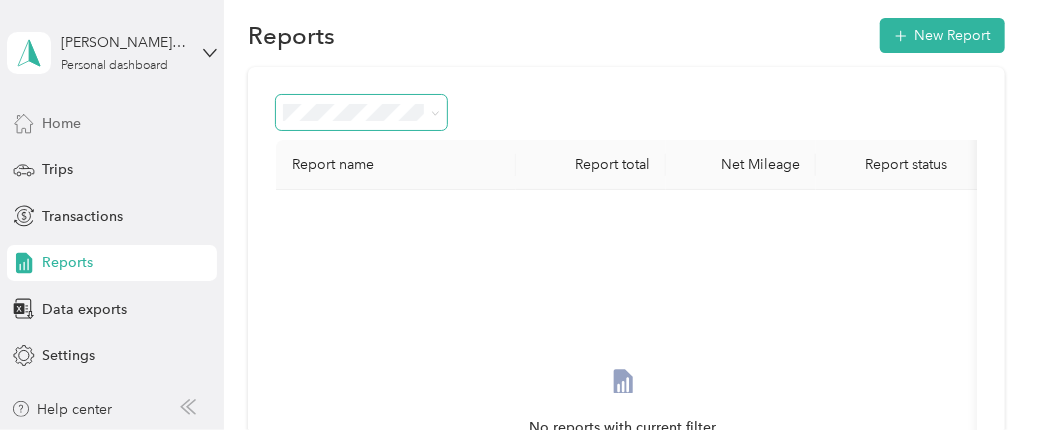 click on "Home" at bounding box center [61, 123] 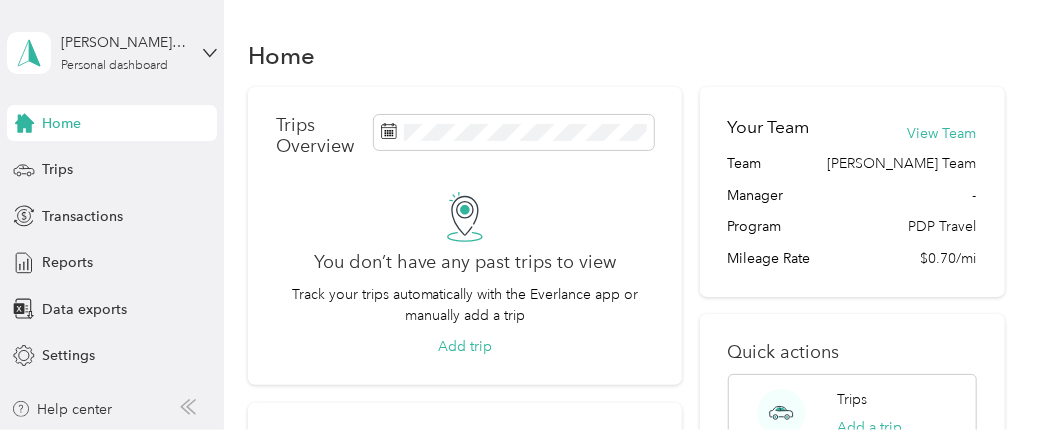 scroll, scrollTop: 0, scrollLeft: 0, axis: both 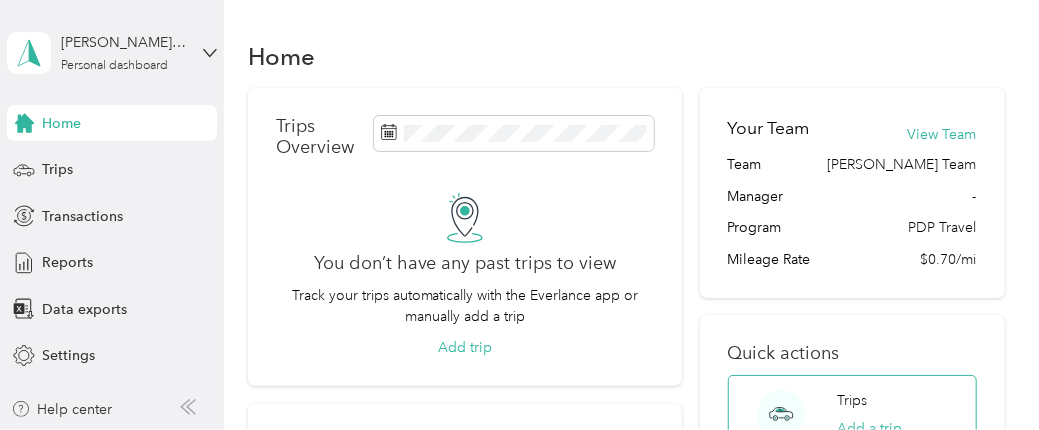 click on "Trips" at bounding box center [852, 400] 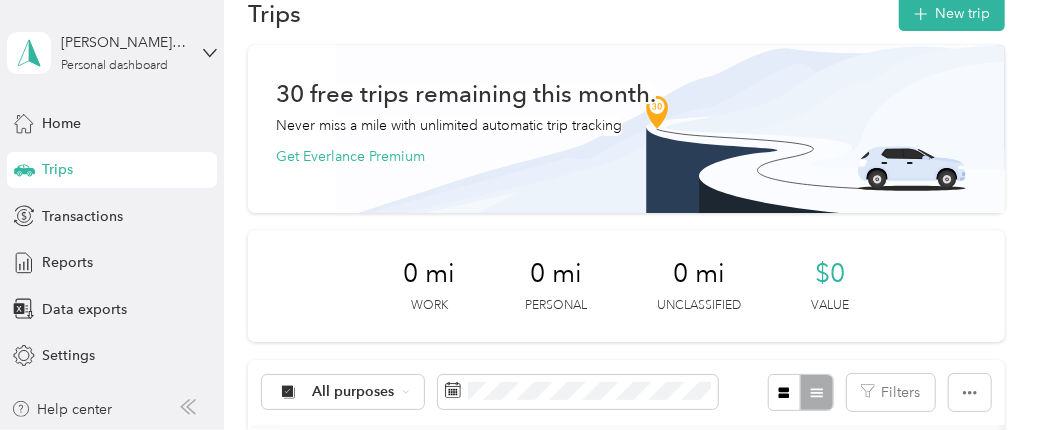 scroll, scrollTop: 0, scrollLeft: 0, axis: both 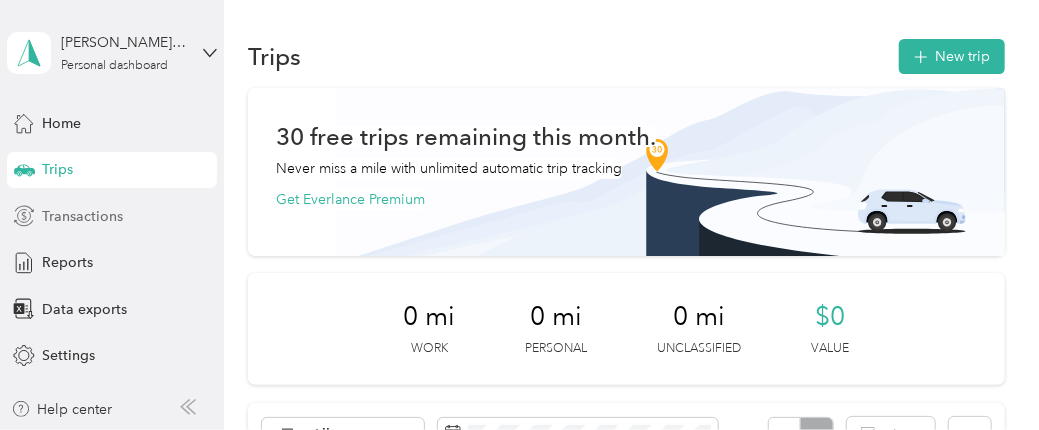 click on "Transactions" at bounding box center [82, 216] 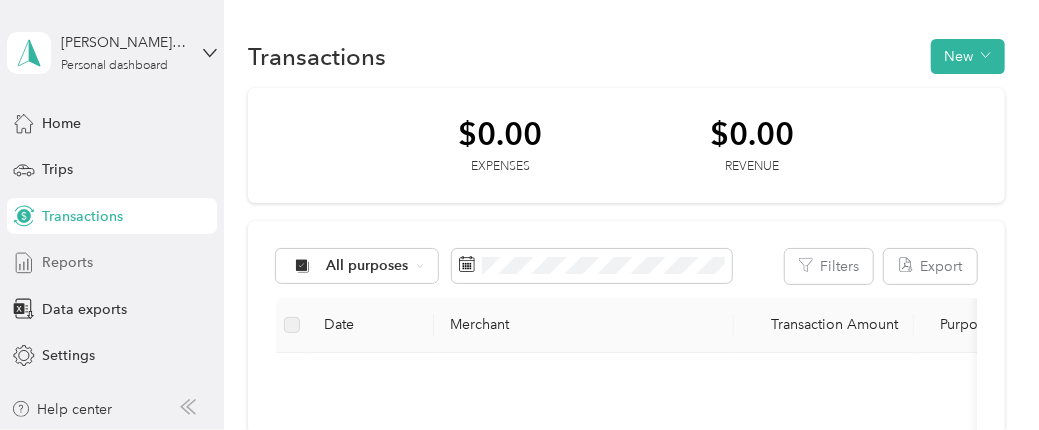 click on "Reports" at bounding box center (67, 262) 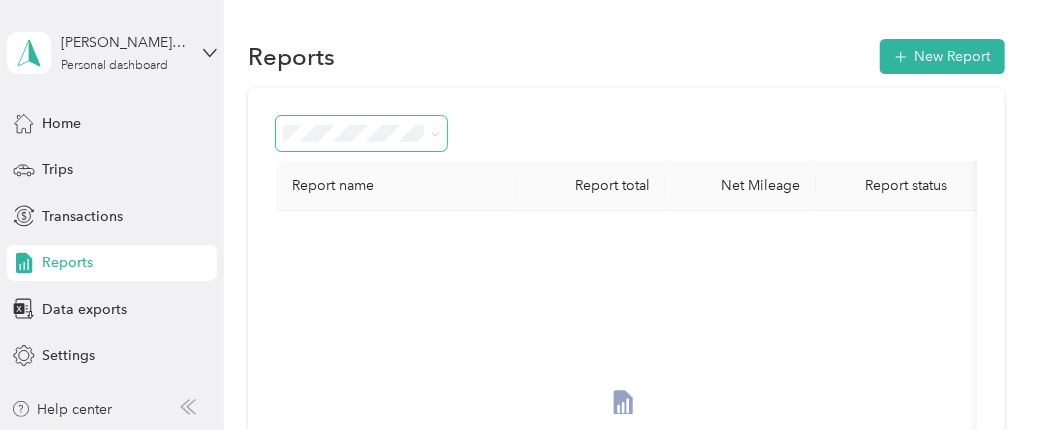 click at bounding box center [435, 133] 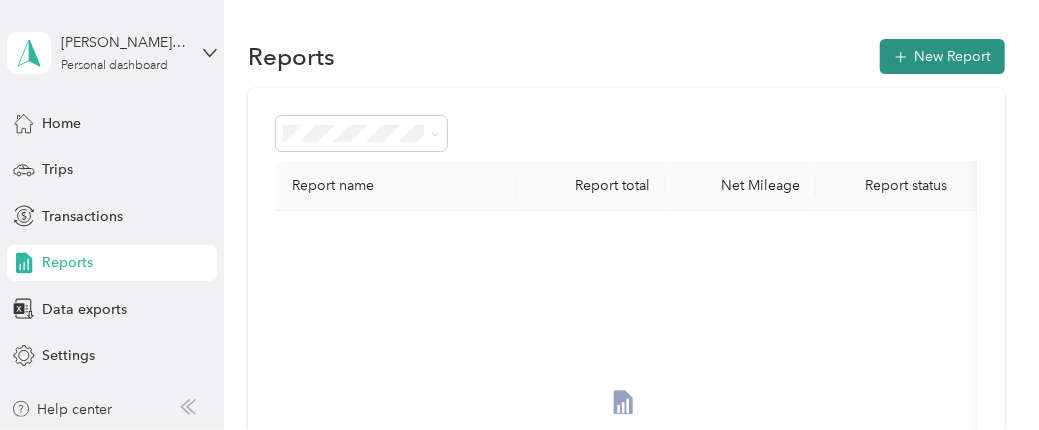 click on "New Report" at bounding box center [942, 56] 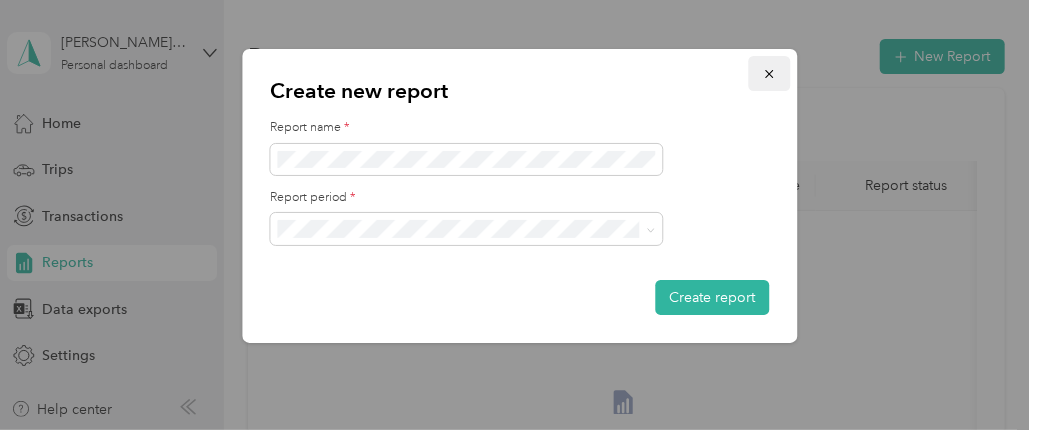 click 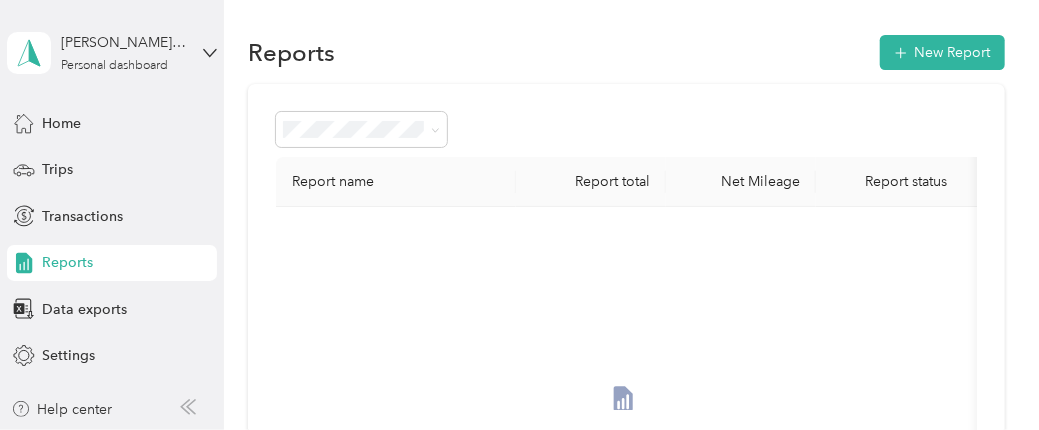 scroll, scrollTop: 0, scrollLeft: 0, axis: both 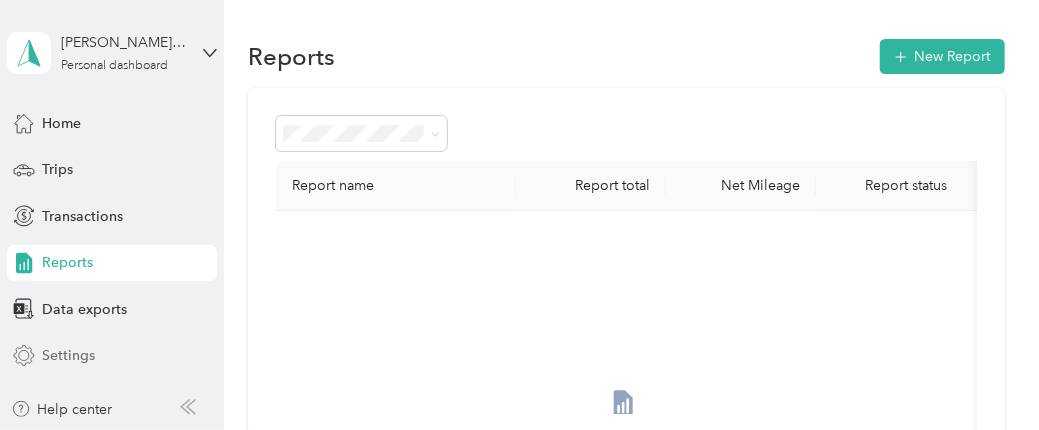 click on "Settings" at bounding box center [68, 355] 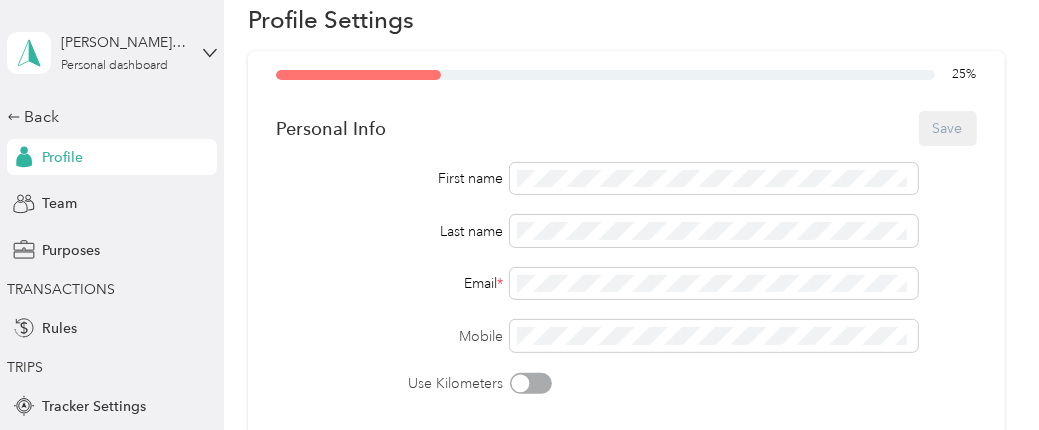 scroll, scrollTop: 79, scrollLeft: 0, axis: vertical 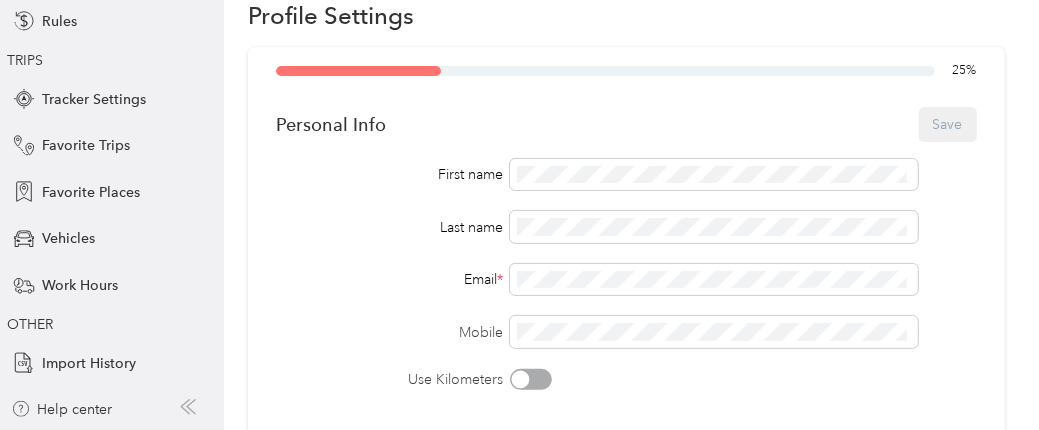 click on "Home Settings Tracker Settings Profile Settings 25 % Personal Info Save First name Last name Email * Mobile   Use Kilometers   Change Password Save New Password   * Confirm Password   * Current Password   * Communication Preferences Set what email notifications you want to receive. Save Team account Report notifications   This setting is set by your team admin. Please contact them to request changes. Personal account Weekly drive summary   Monthly drive summary   Yearly drive summary   Push notifications   Promotions, discounts, and pro-tips" at bounding box center [626, 678] 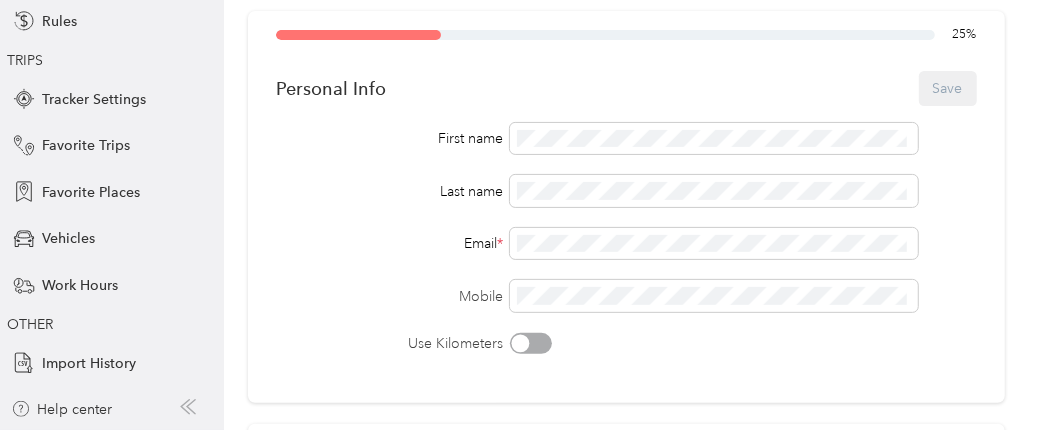 scroll, scrollTop: 119, scrollLeft: 0, axis: vertical 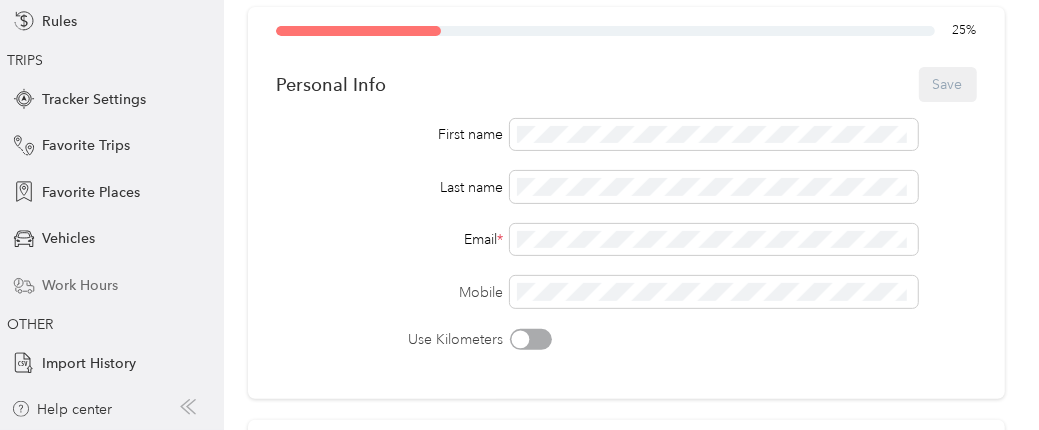 click on "Work Hours" at bounding box center (112, 285) 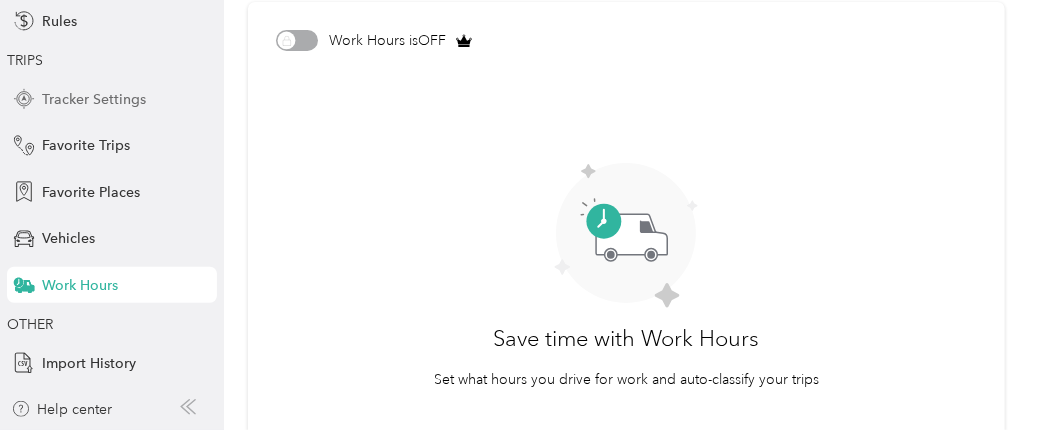 click on "Tracker Settings" at bounding box center (94, 99) 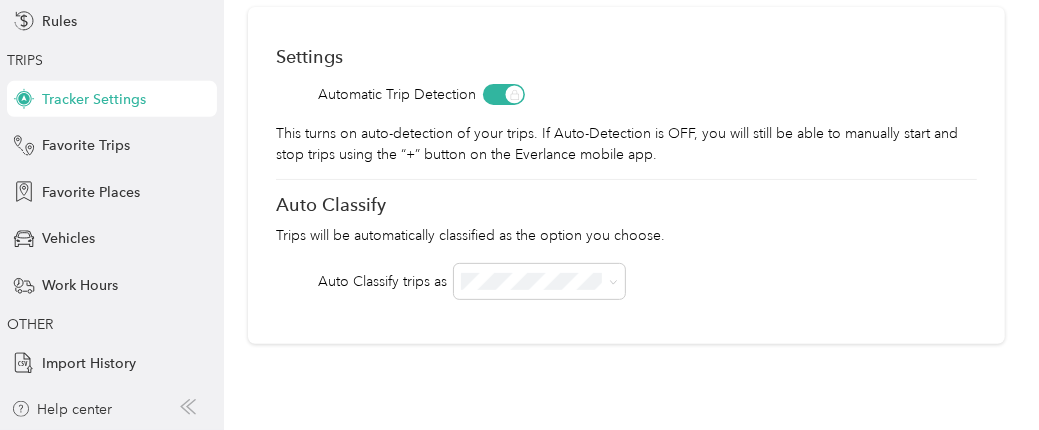 click on "Home Settings Tracker Settings Tracker Settings Save Settings Automatic Trip Detection This turns on auto-detection of your trips. If Auto-Detection is OFF, you will still be able to manually start and stop trips using the “+” button on the Everlance mobile app. Auto Classify Trips will be automatically classified as the option you choose. Auto Classify trips as" at bounding box center (626, 167) 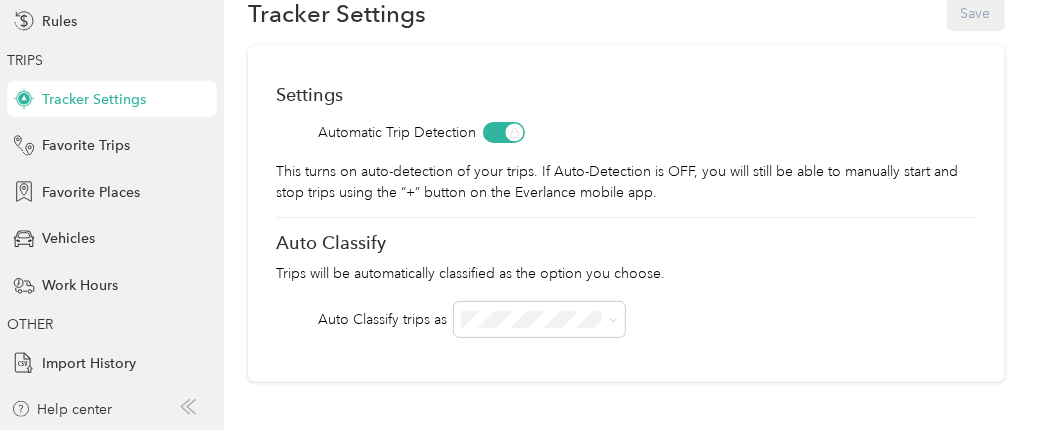 scroll, scrollTop: 79, scrollLeft: 0, axis: vertical 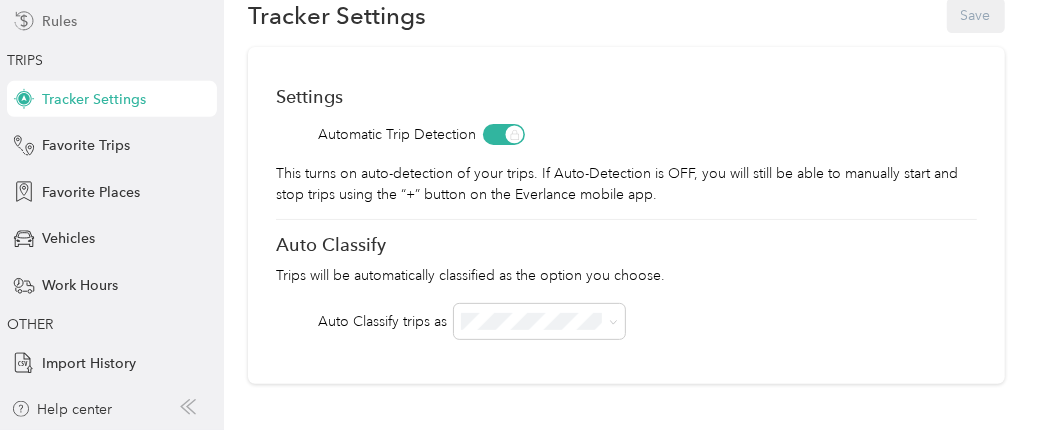 click on "Rules" at bounding box center (112, 21) 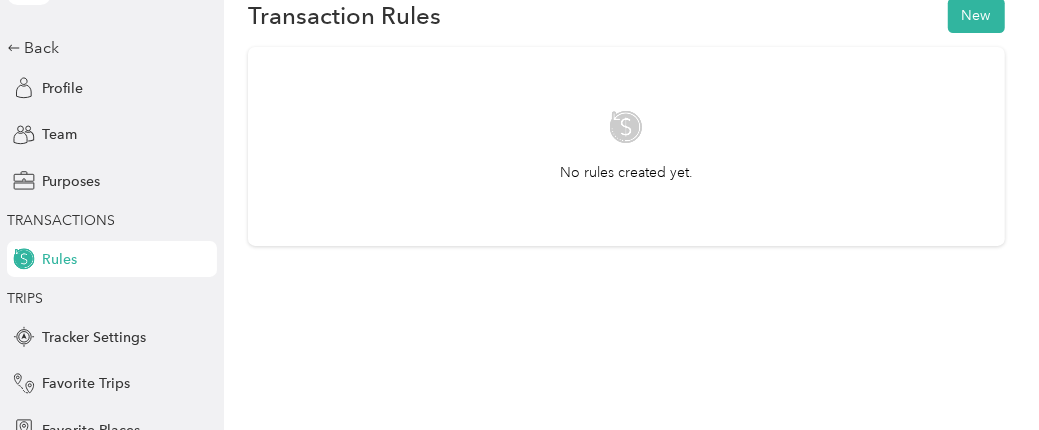 scroll, scrollTop: 67, scrollLeft: 0, axis: vertical 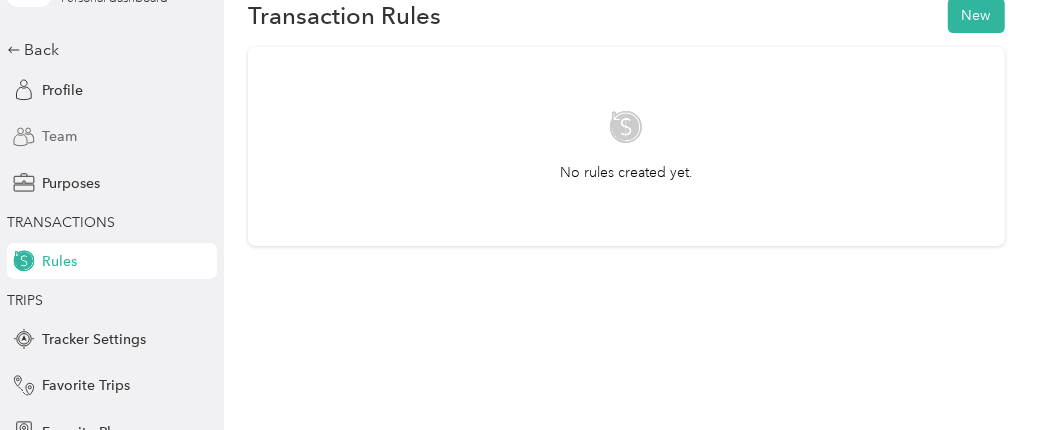 click on "Team" at bounding box center (59, 136) 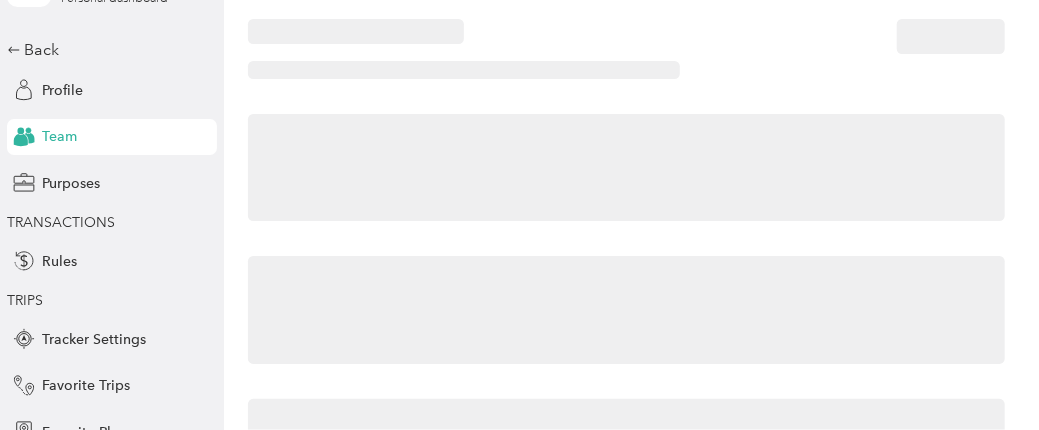click on "Team" at bounding box center (59, 136) 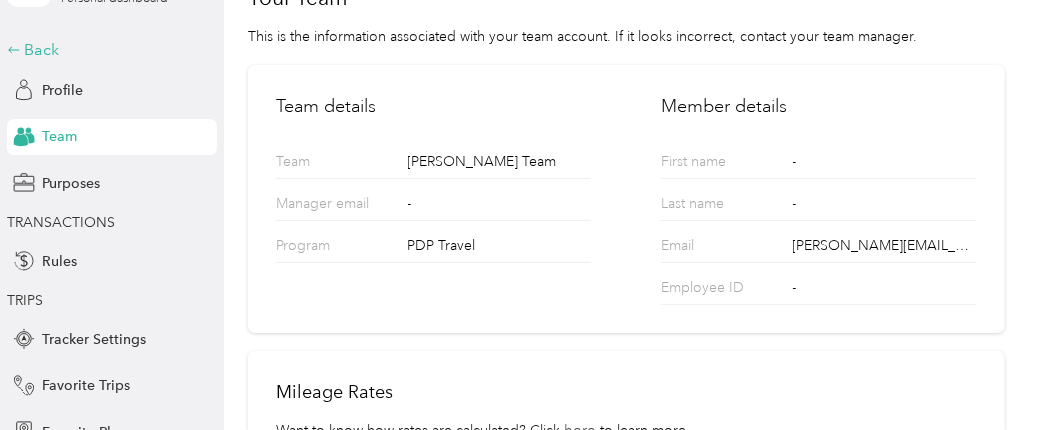 click on "Back" at bounding box center (107, 50) 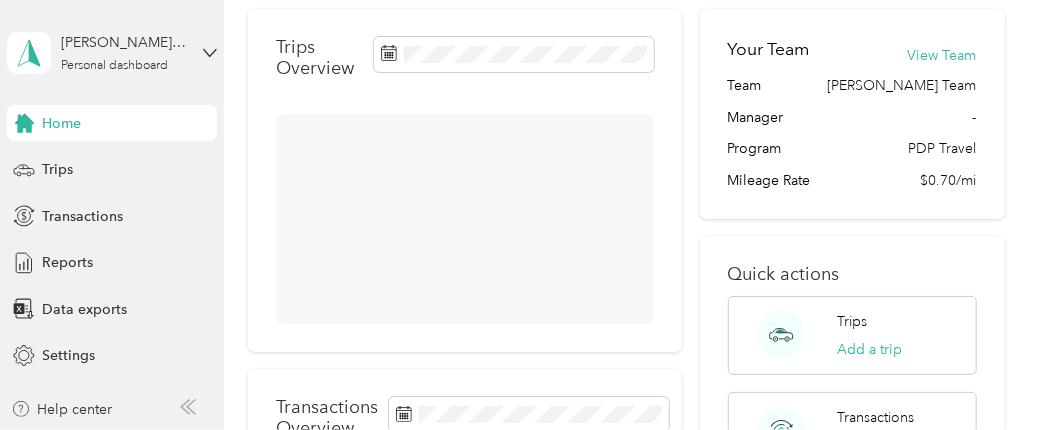 scroll, scrollTop: 0, scrollLeft: 0, axis: both 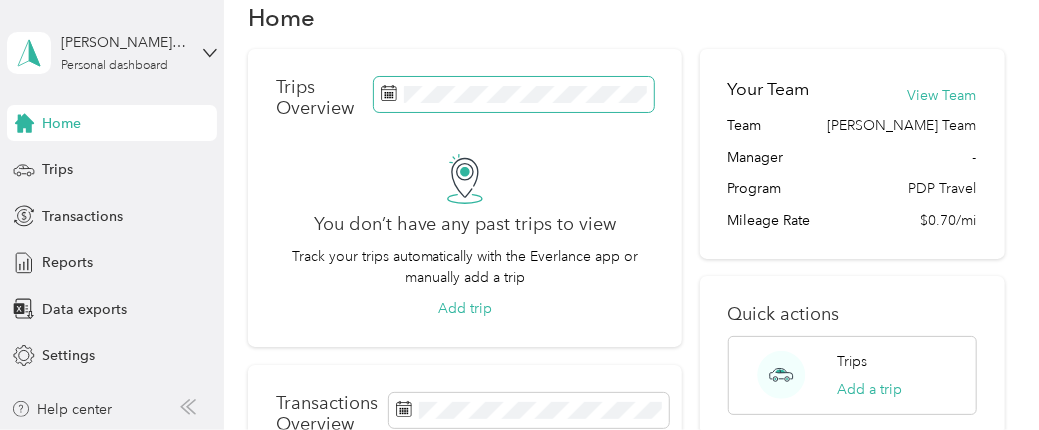 click 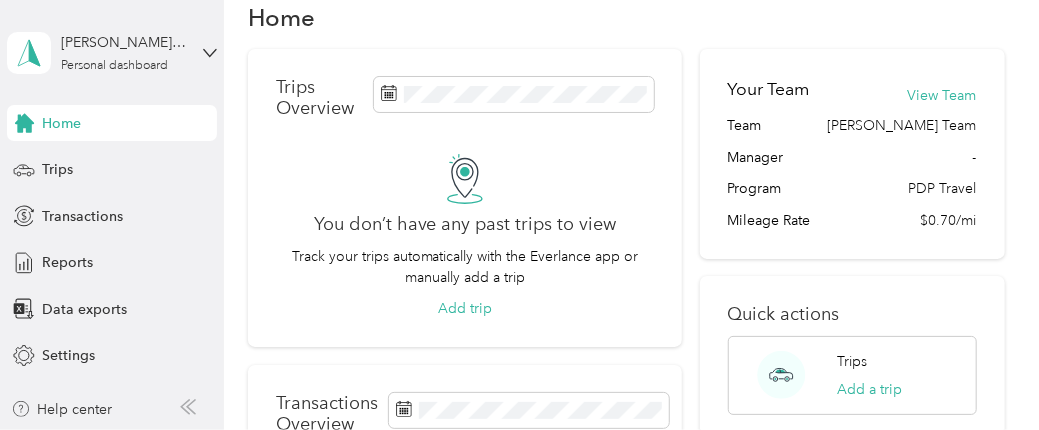 click on "Trips Overview You don’t have any past trips to view  Track your trips automatically with the Everlance app or manually add a trip Add trip Transactions Overview No transactions recorded yet Connect your bank or credit card to automatically sync your expenses, or manually add an expense. Add an expense Your Team View Team Team Brenda Willis Team Manager - Program PDP Travel Mileage Rate $0.70/mi Quick actions Trips Add a trip Transactions Add an expense Reports View reports" at bounding box center (626, 356) 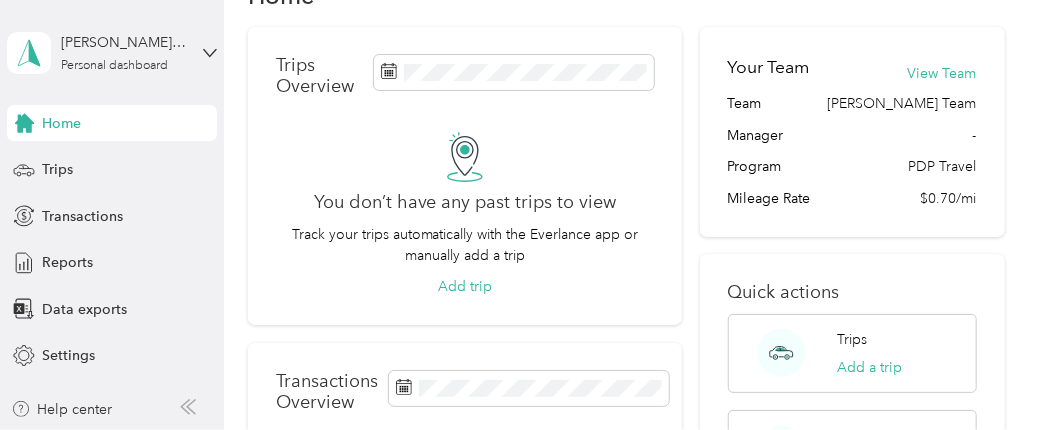 scroll, scrollTop: 0, scrollLeft: 0, axis: both 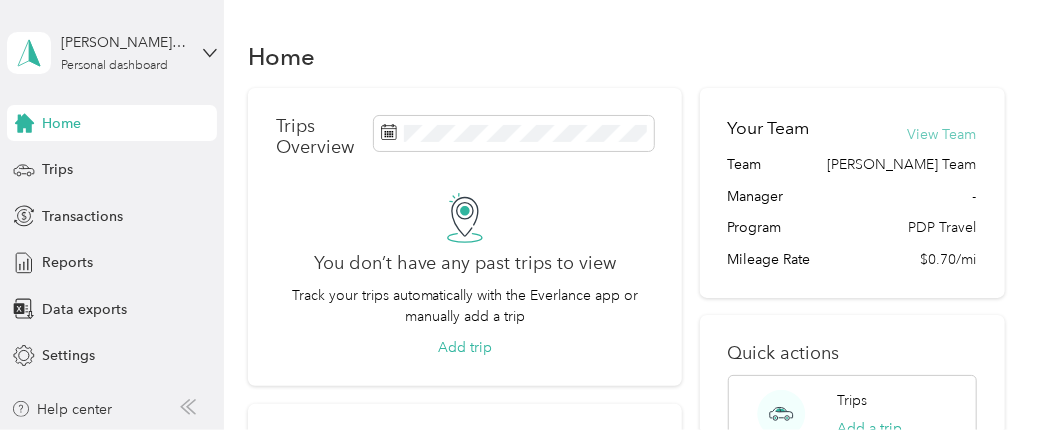 click on "View Team" at bounding box center [942, 134] 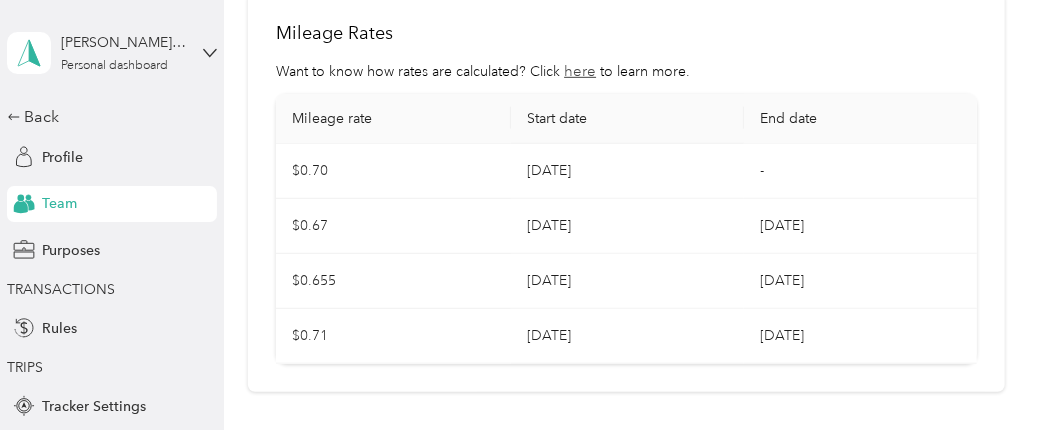 scroll, scrollTop: 536, scrollLeft: 0, axis: vertical 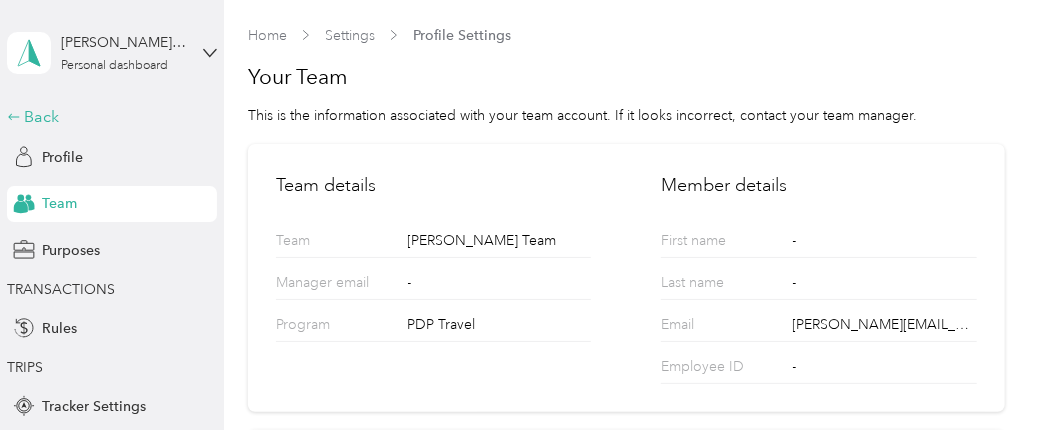 click on "Back" at bounding box center [107, 117] 